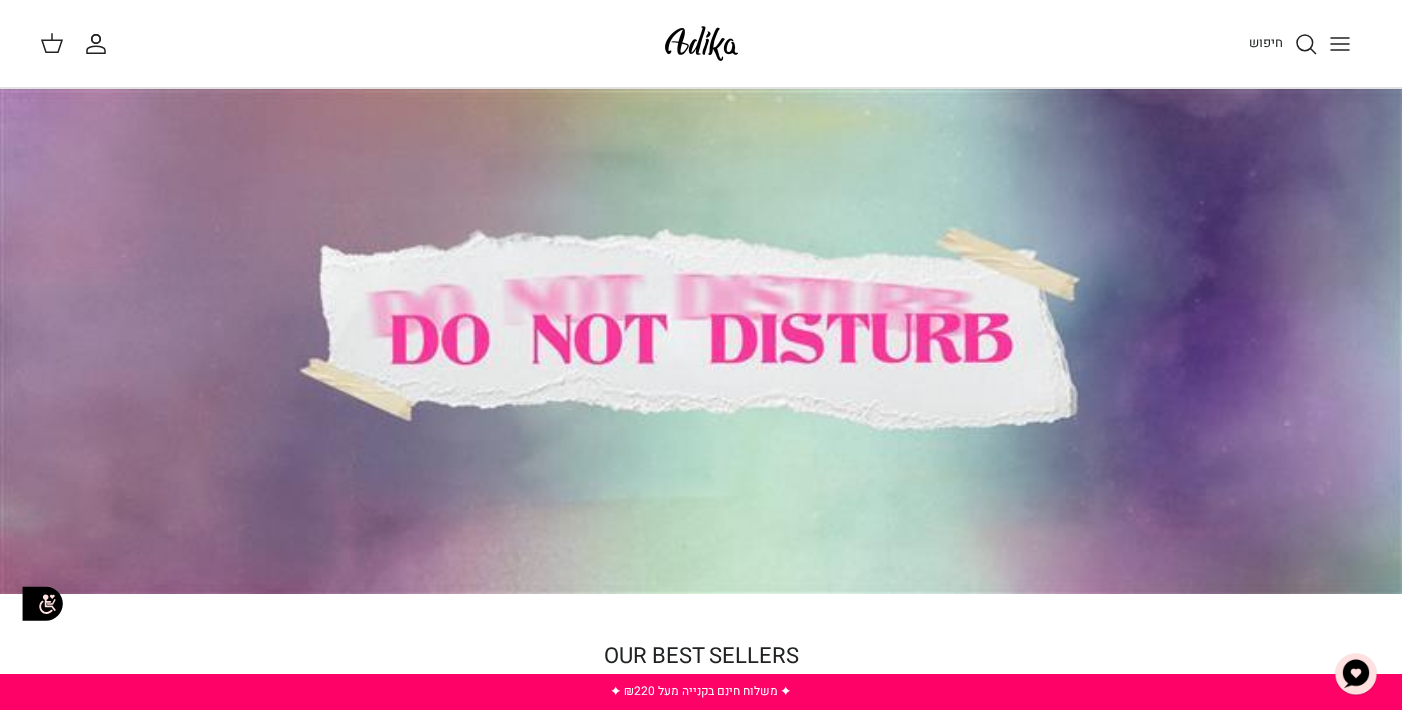 scroll, scrollTop: 0, scrollLeft: 0, axis: both 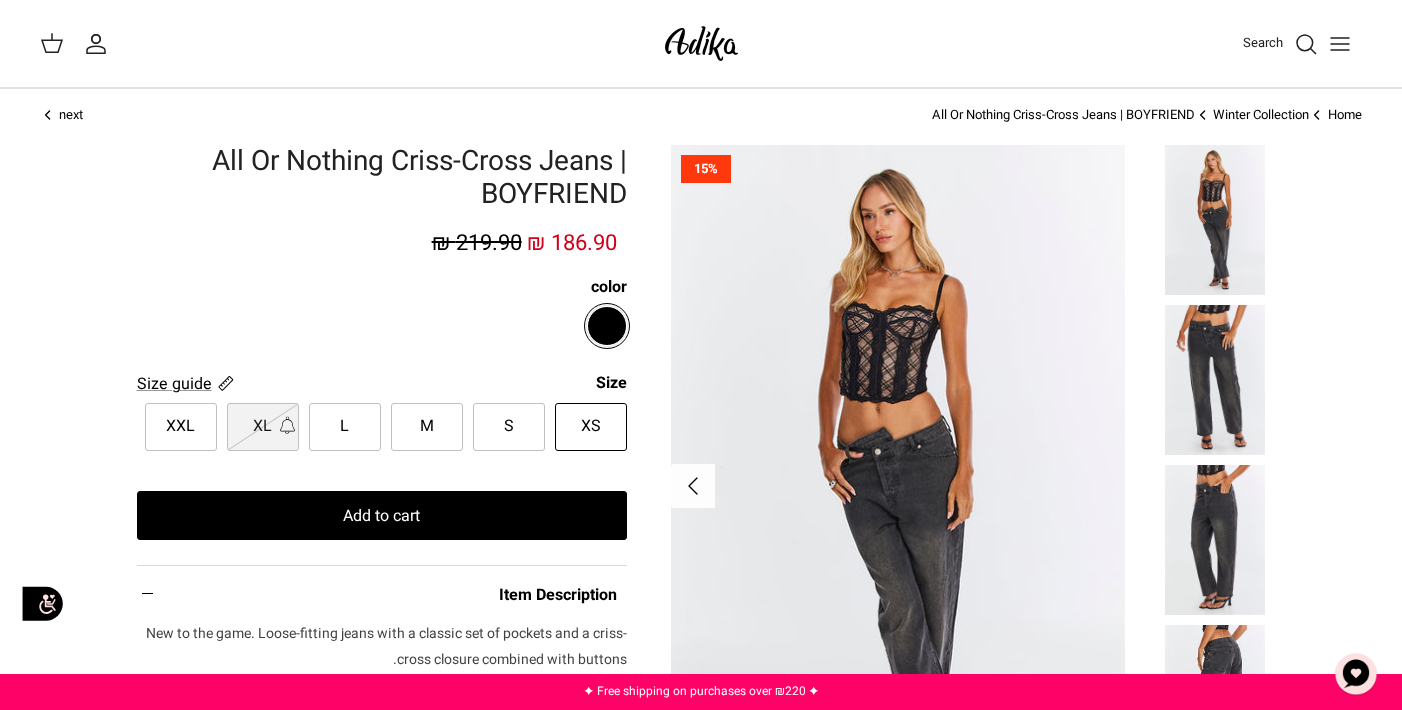 click on "Right" 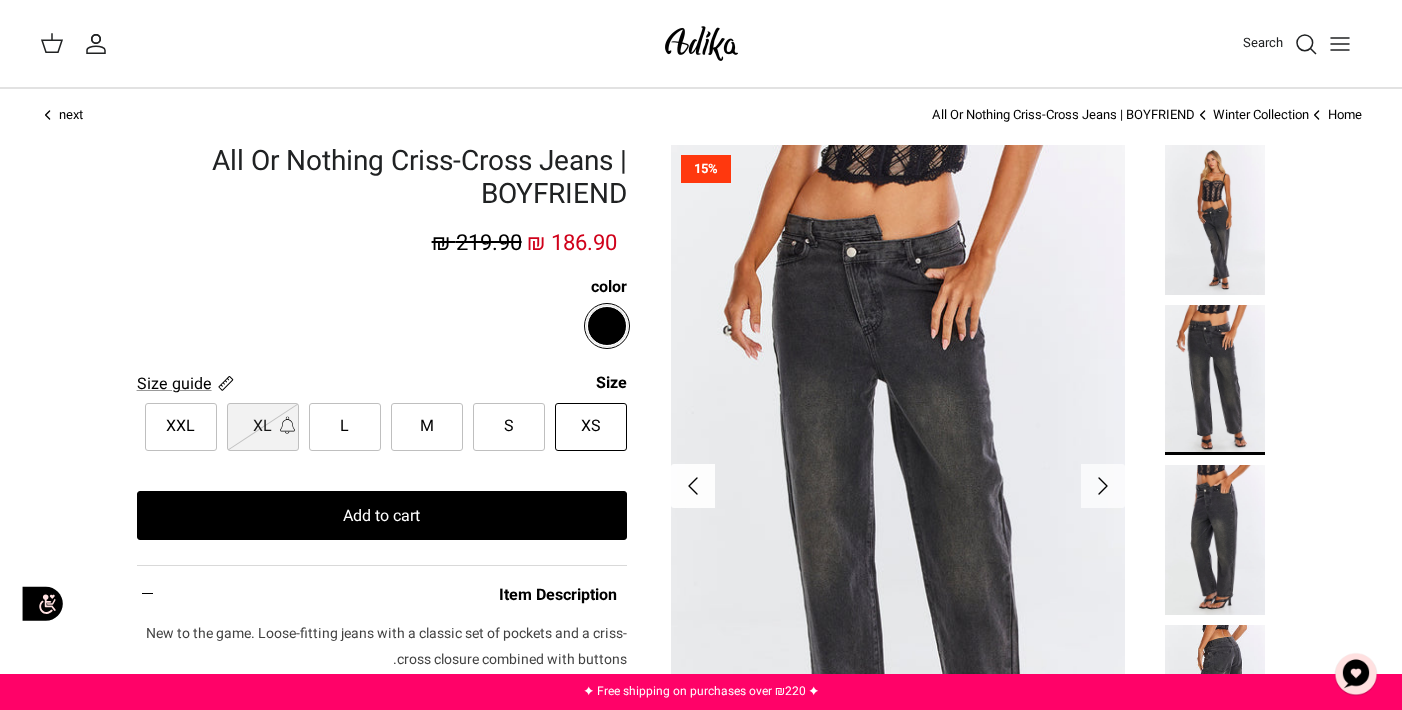 click on "Right" 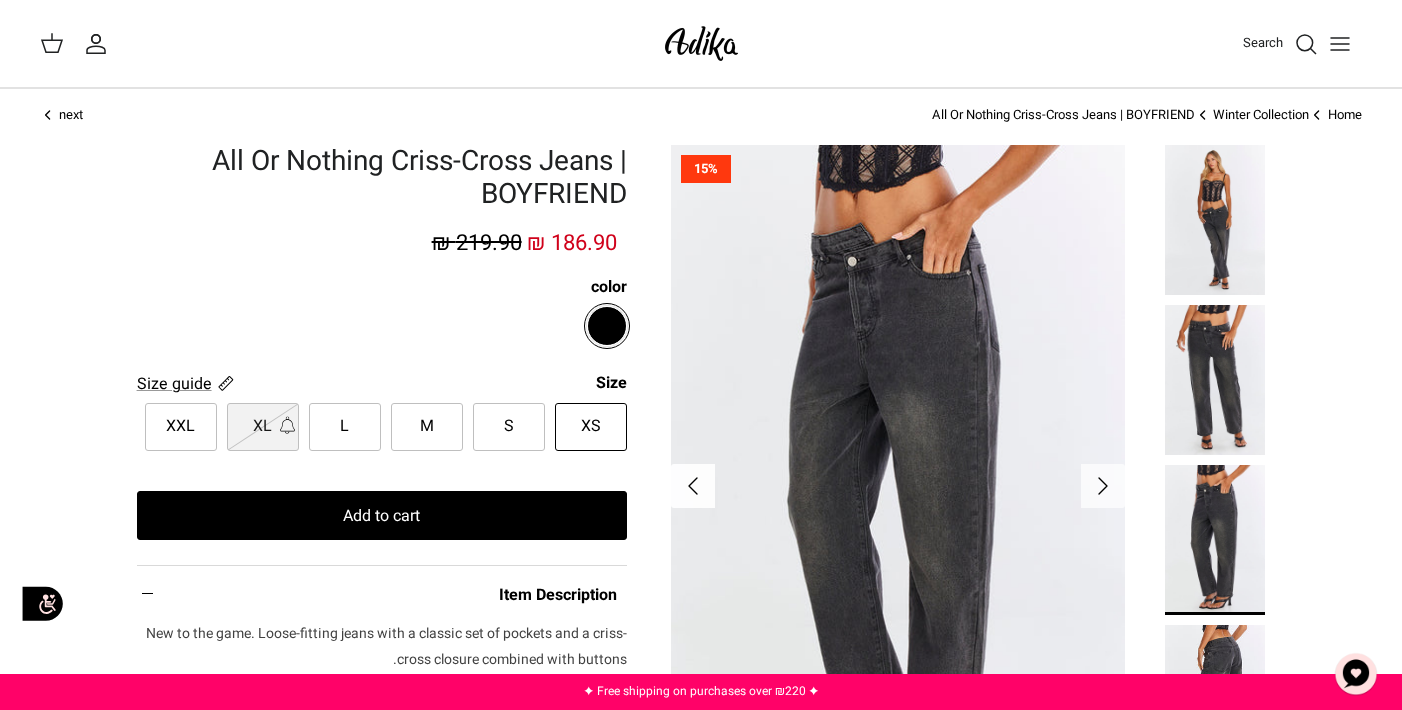 click on "Right" 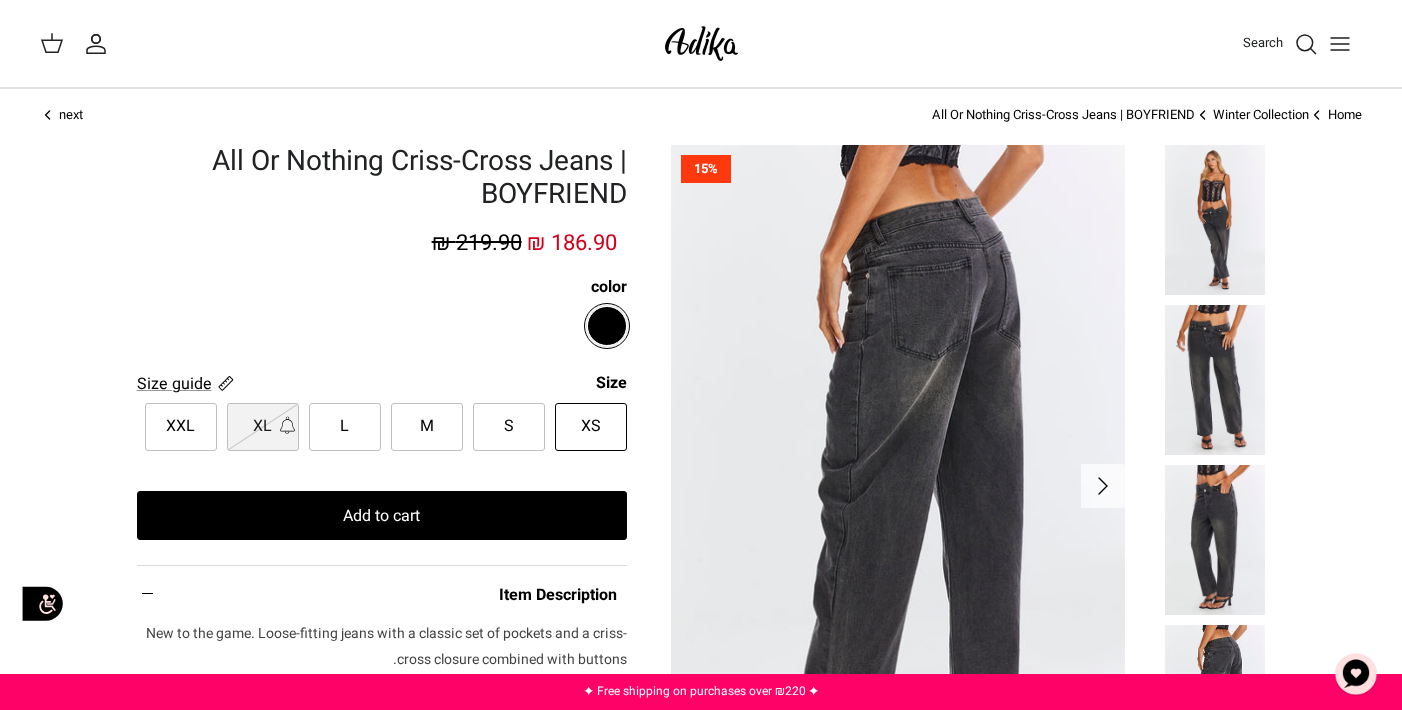 click at bounding box center (897, 486) 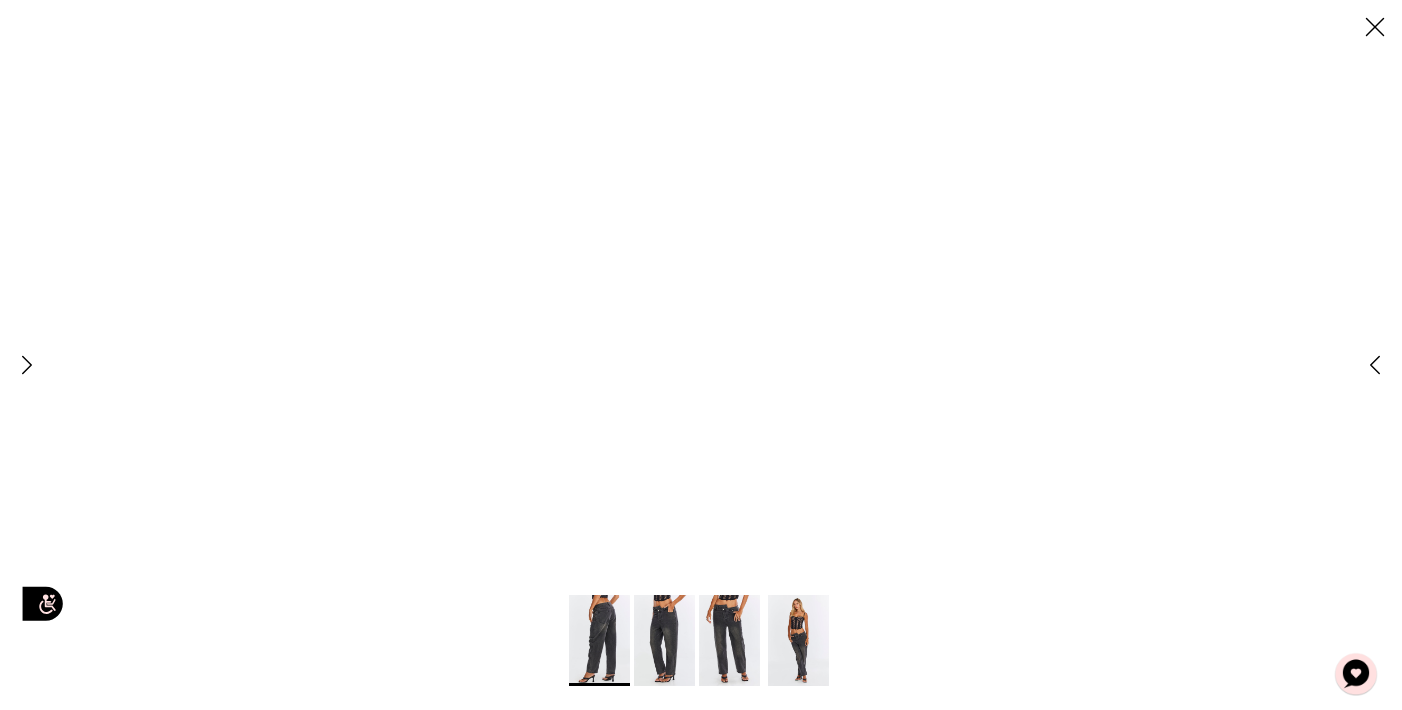 click at bounding box center [987, 622] 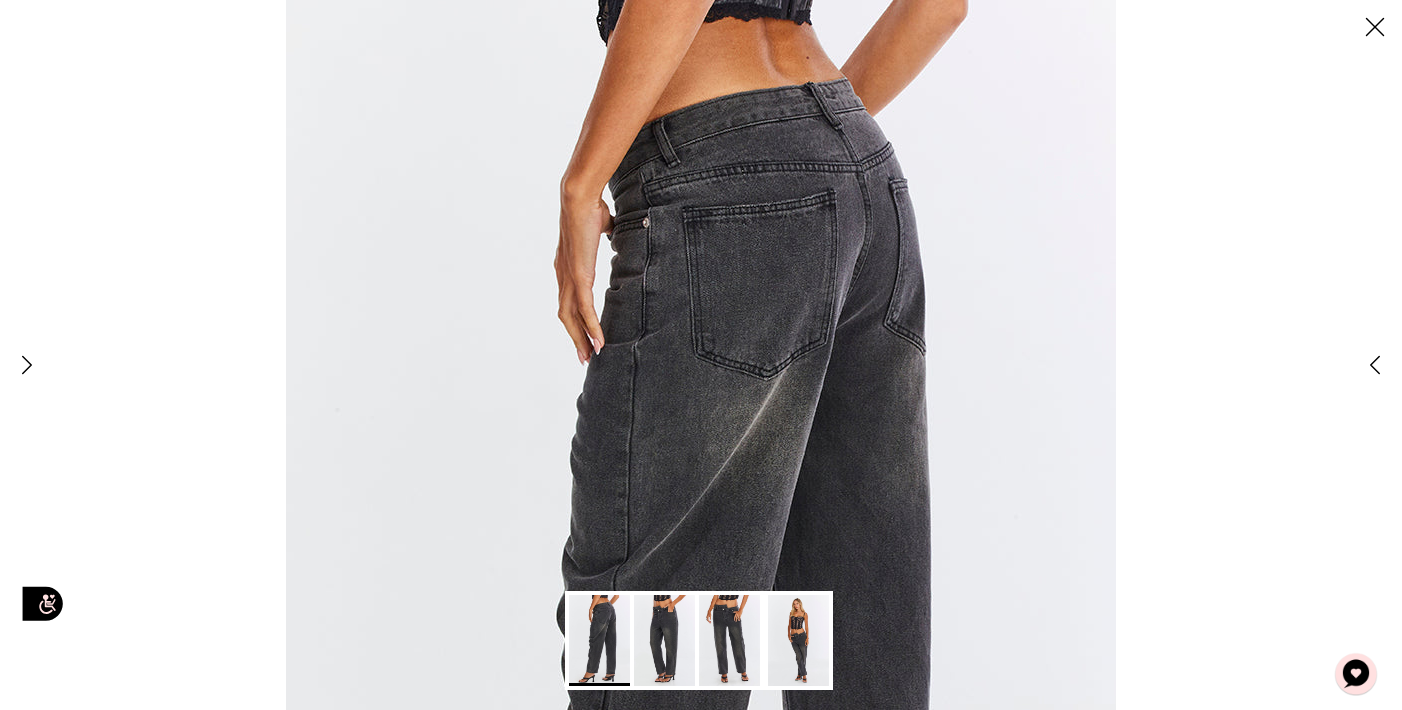 click on "Close" 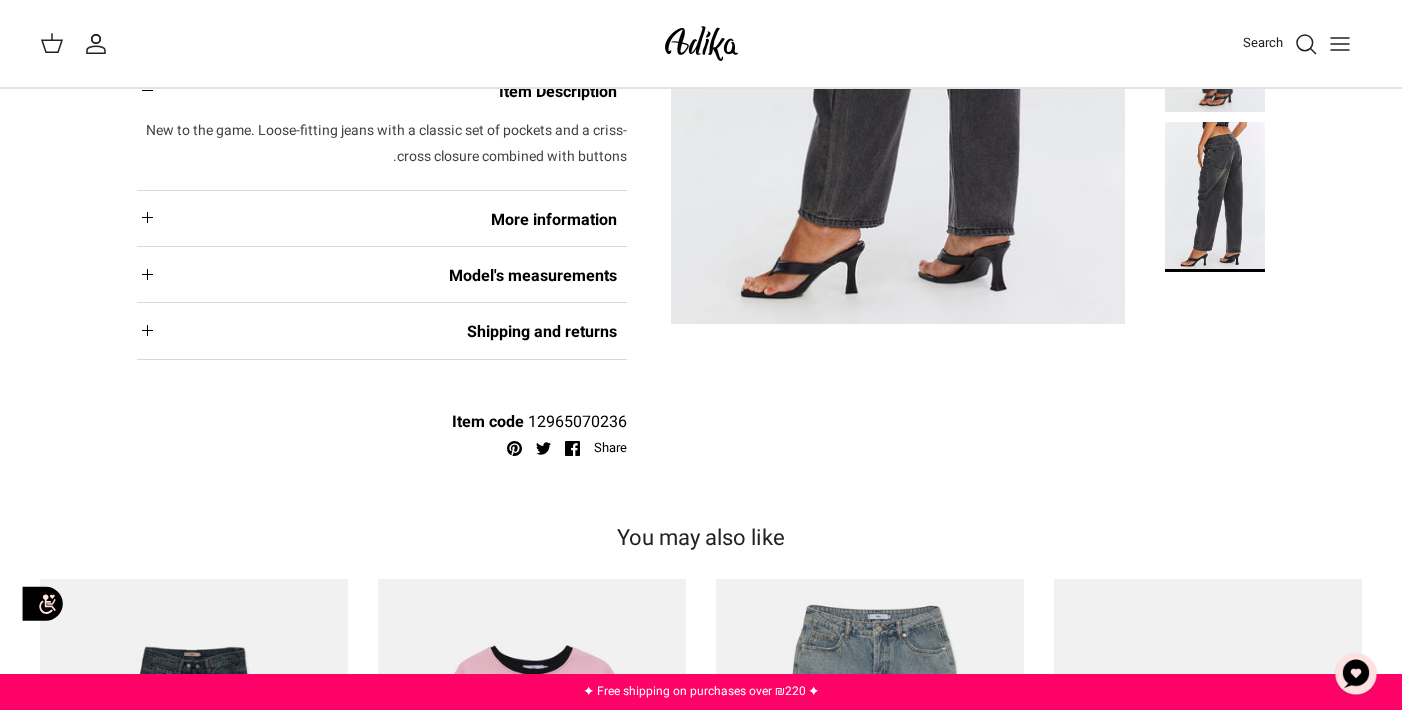 scroll, scrollTop: 0, scrollLeft: 0, axis: both 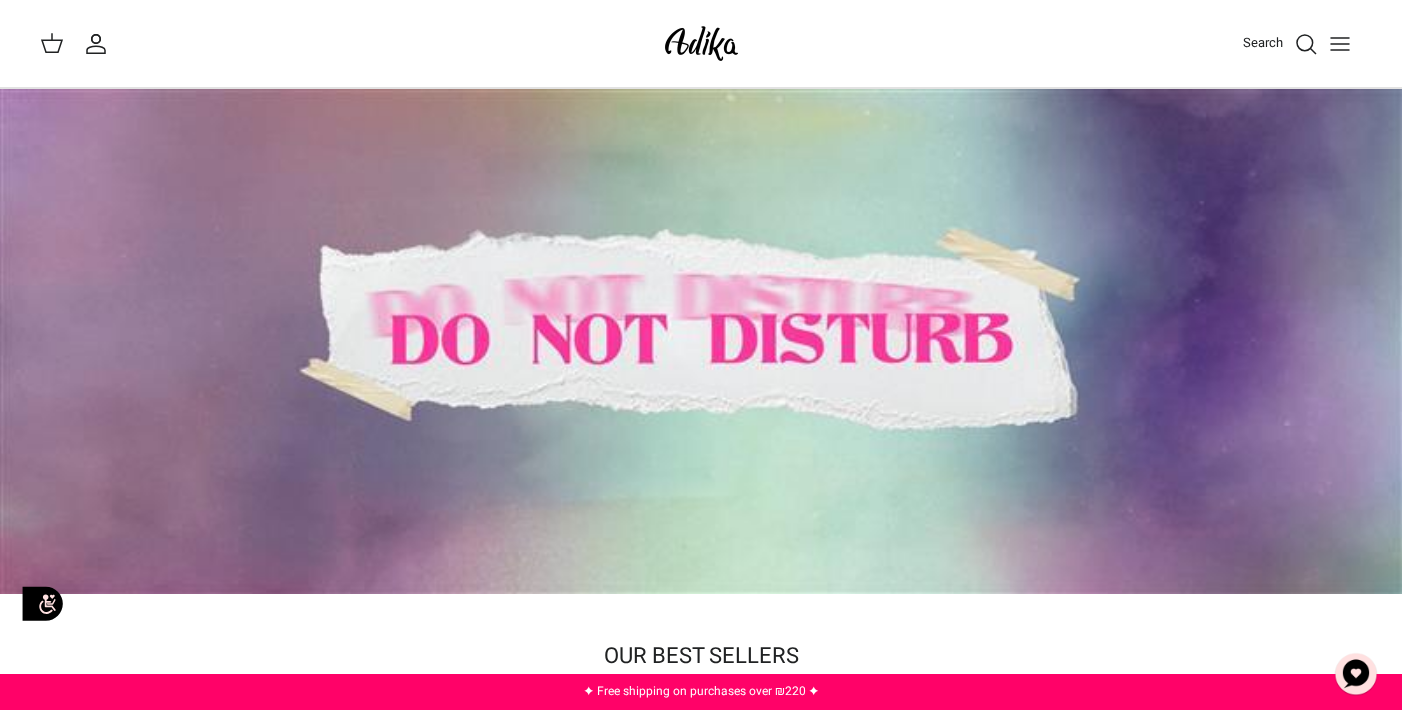 click 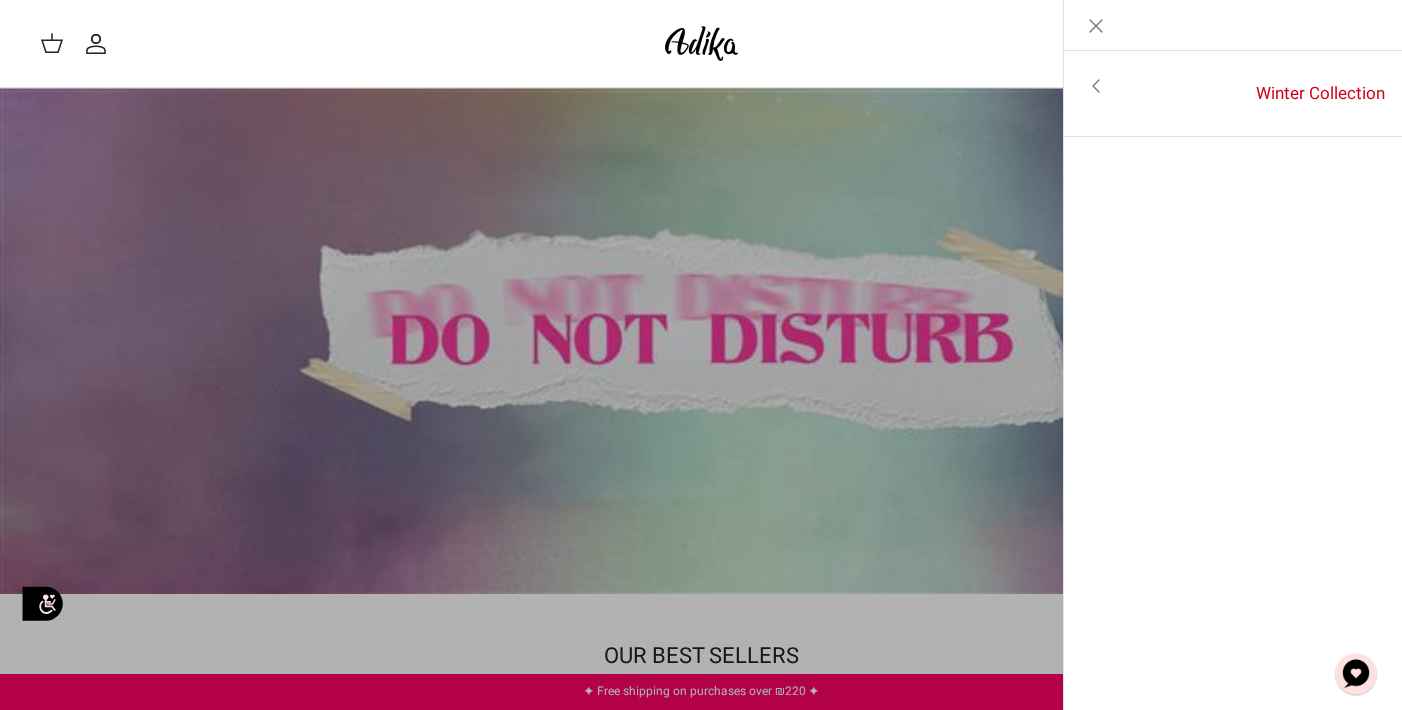 click on "Toggle menu" 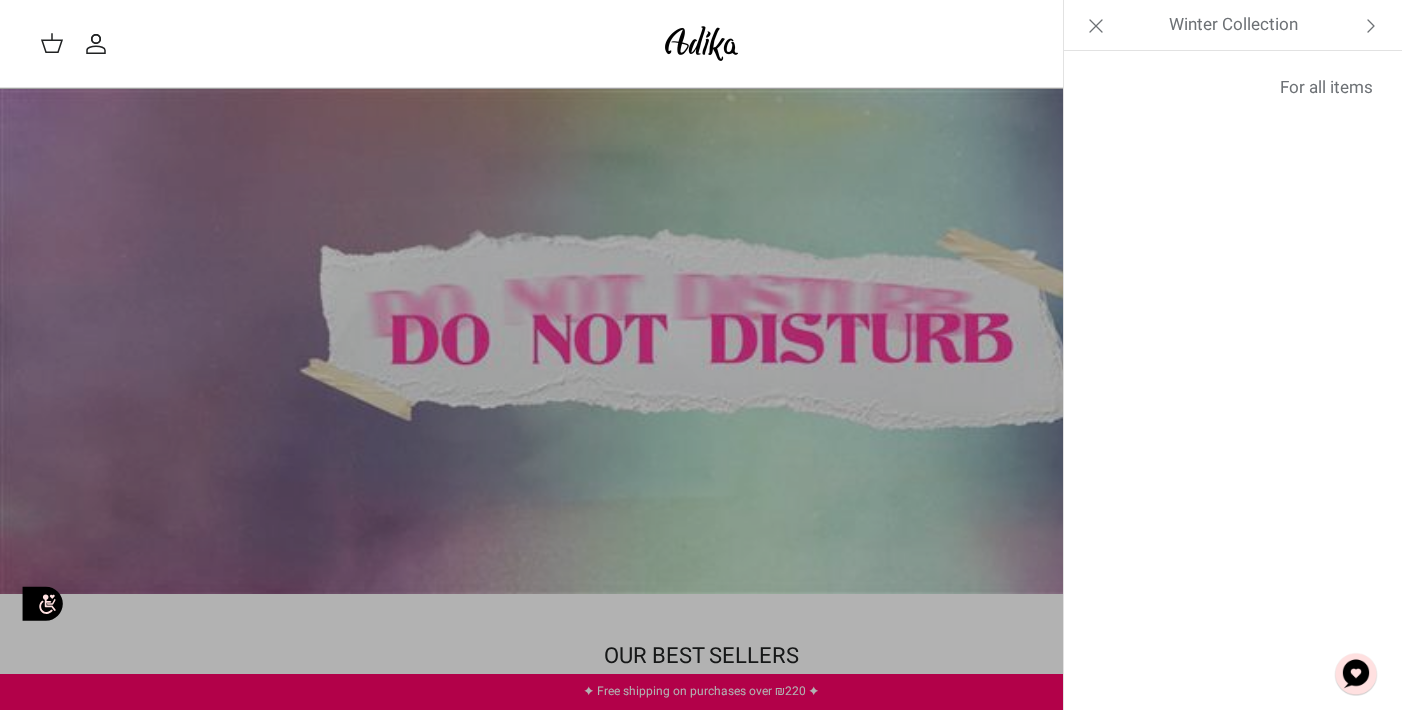 click 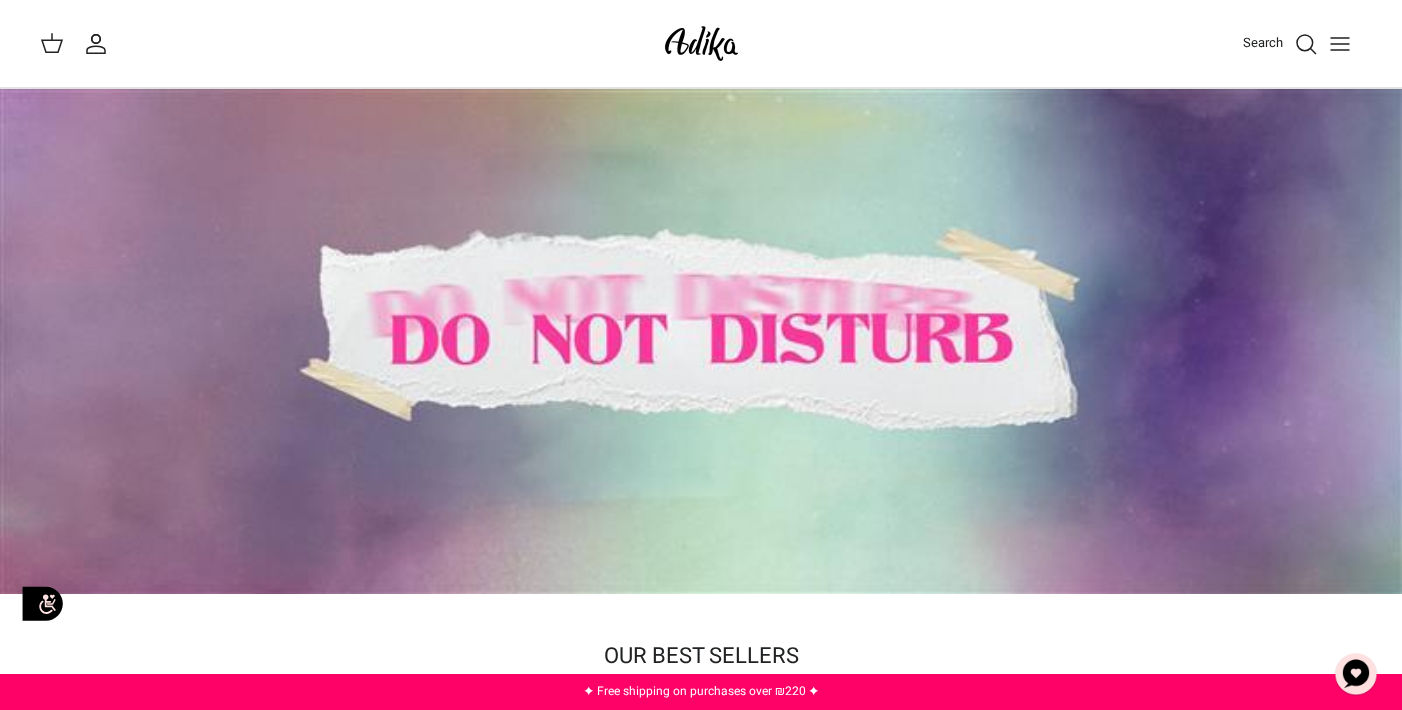 click 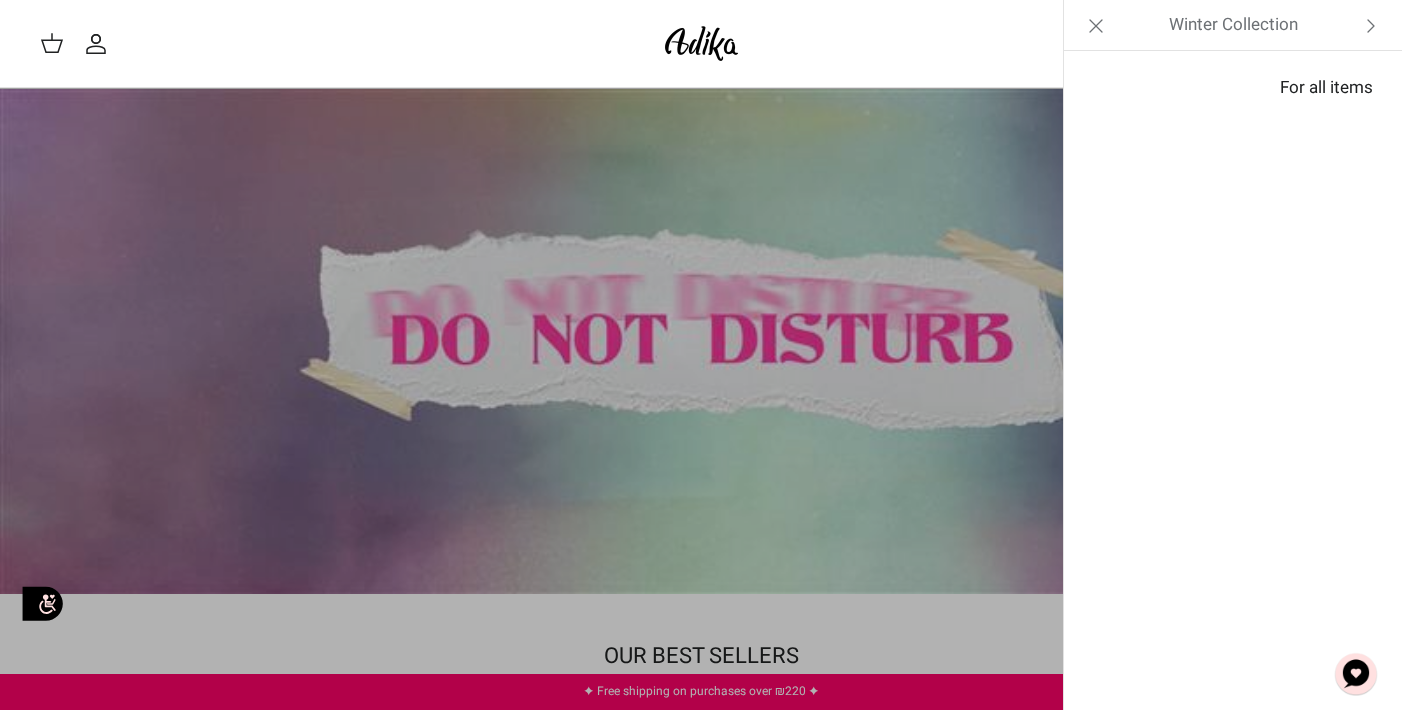 click on "For all items" at bounding box center [1326, 87] 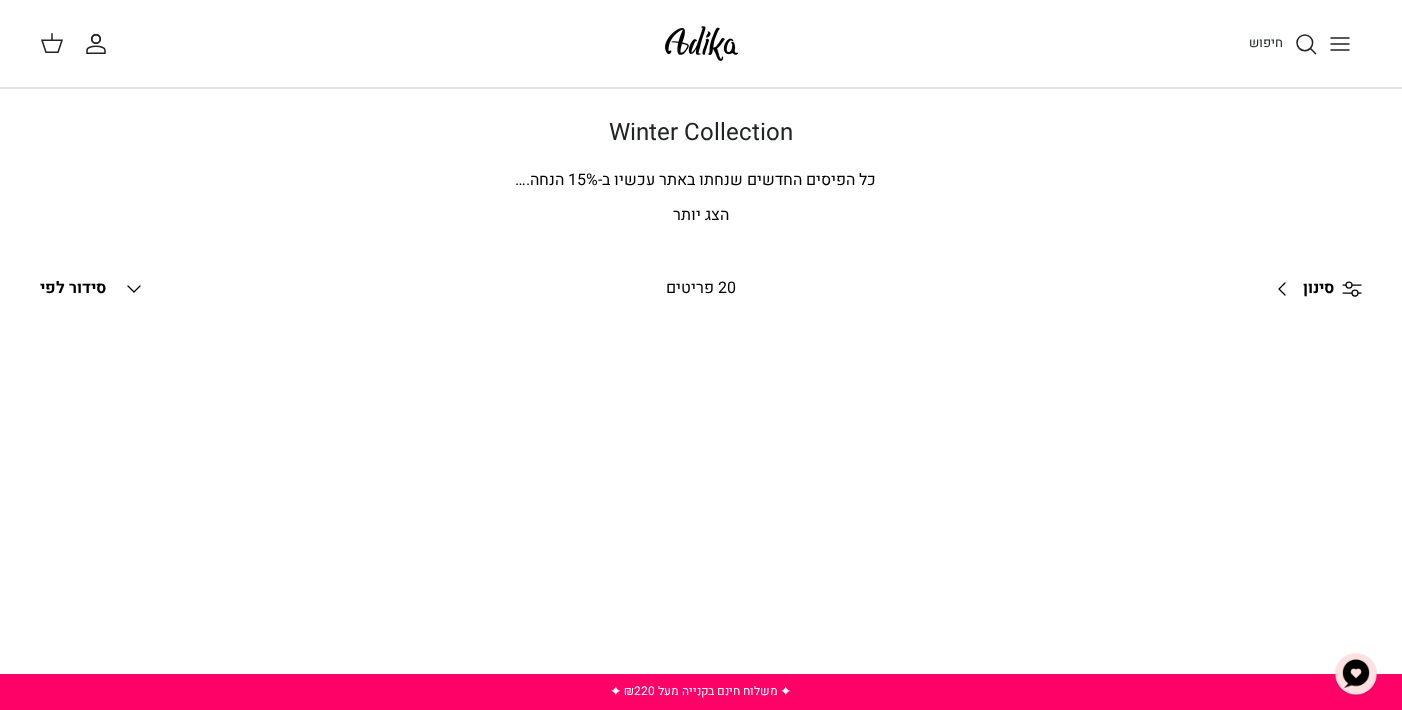 scroll, scrollTop: 0, scrollLeft: 0, axis: both 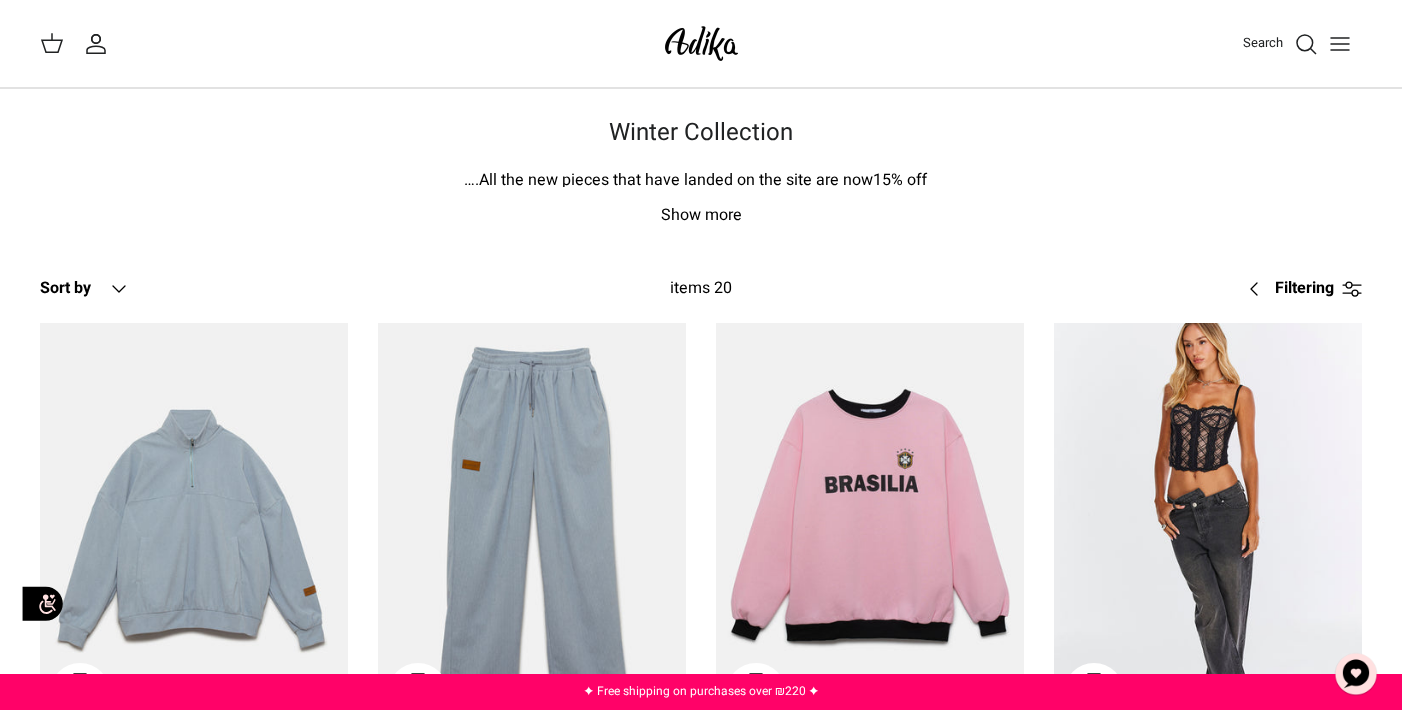 click 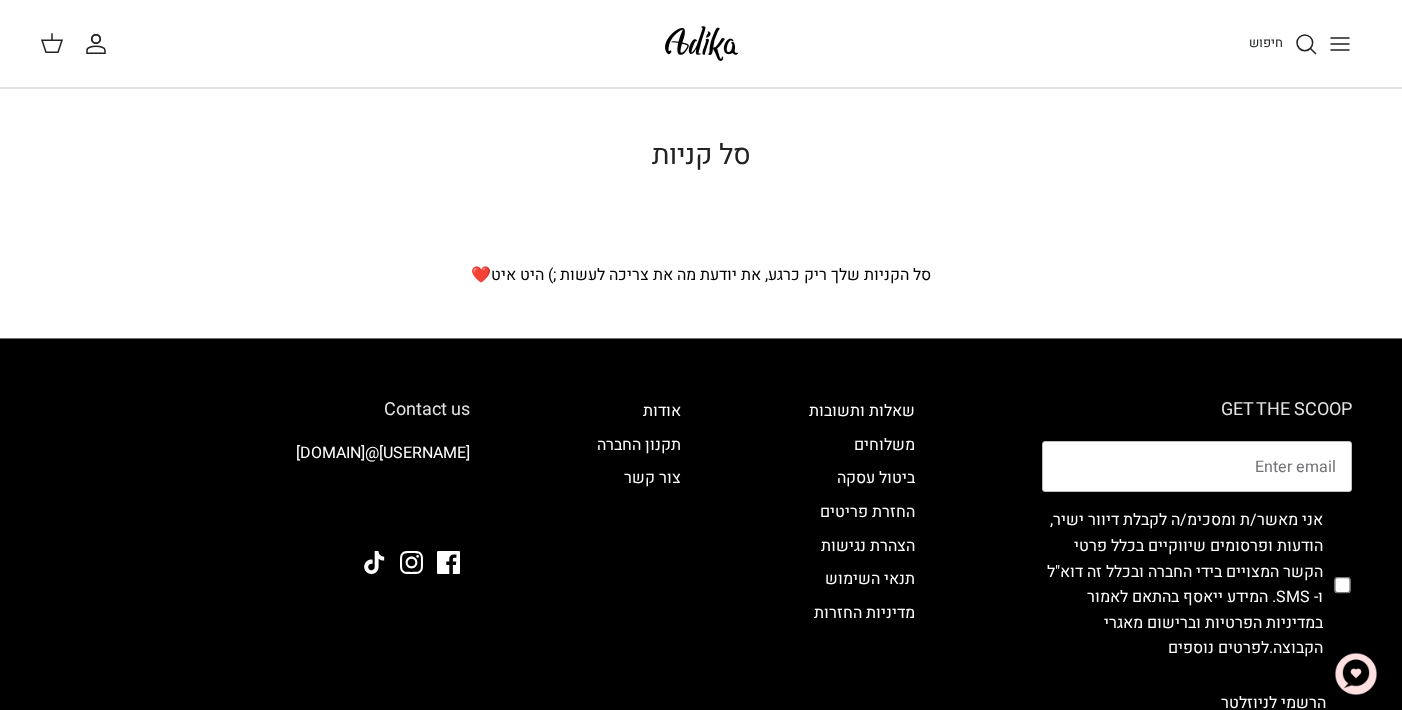 scroll, scrollTop: 0, scrollLeft: 0, axis: both 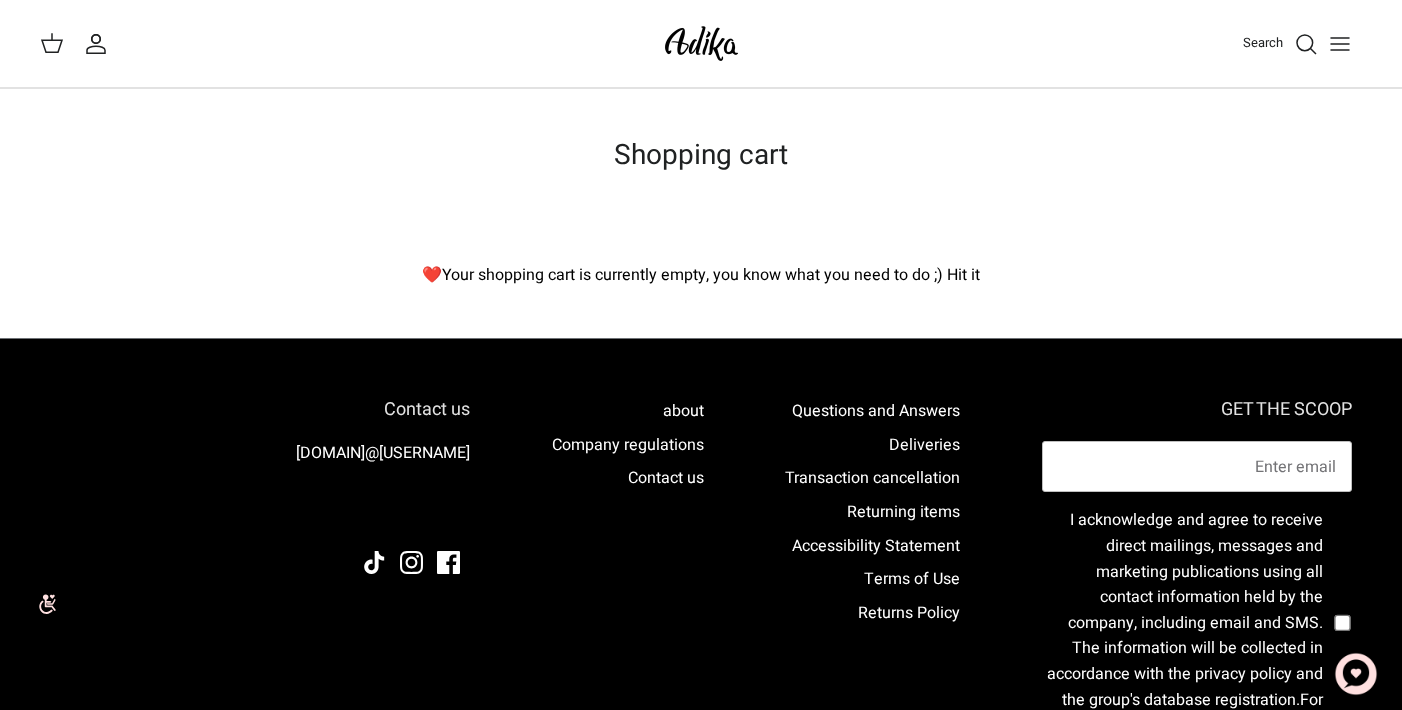 click at bounding box center (701, 43) 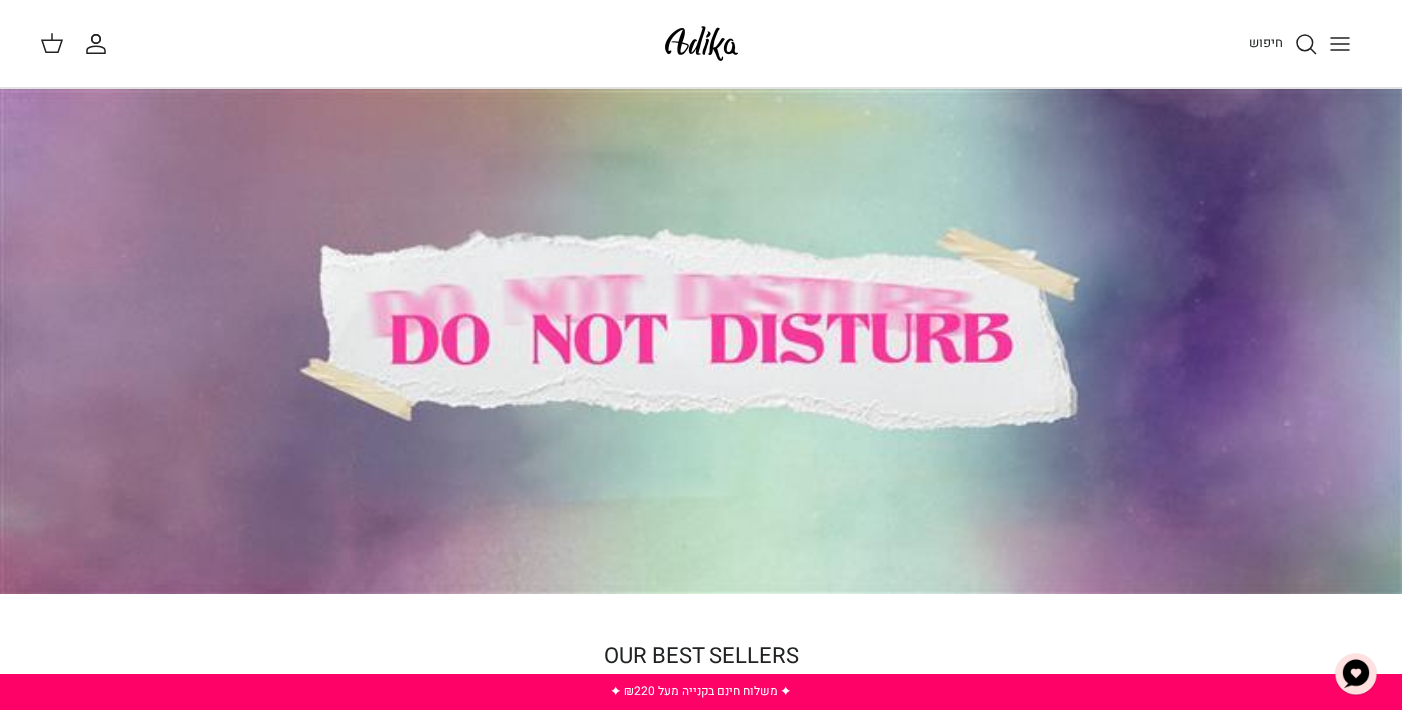 scroll, scrollTop: 0, scrollLeft: 0, axis: both 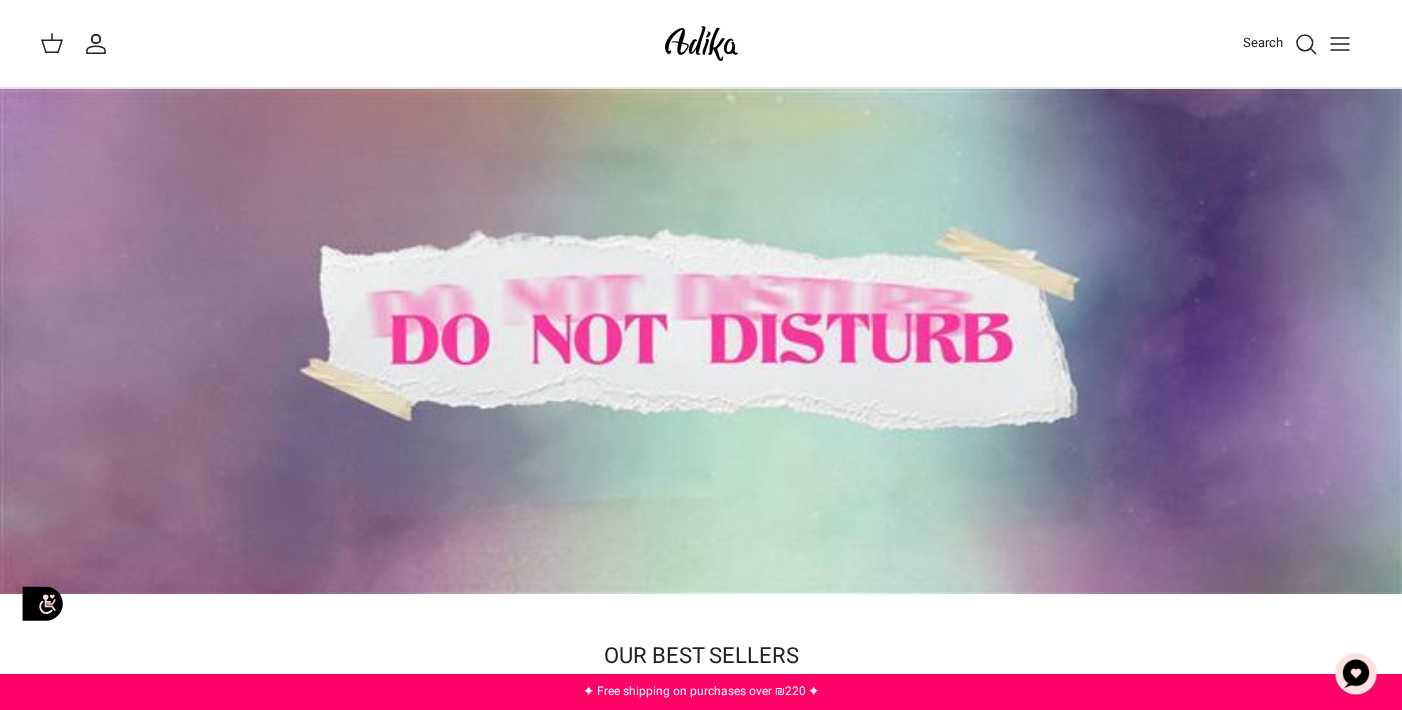 click at bounding box center [701, 341] 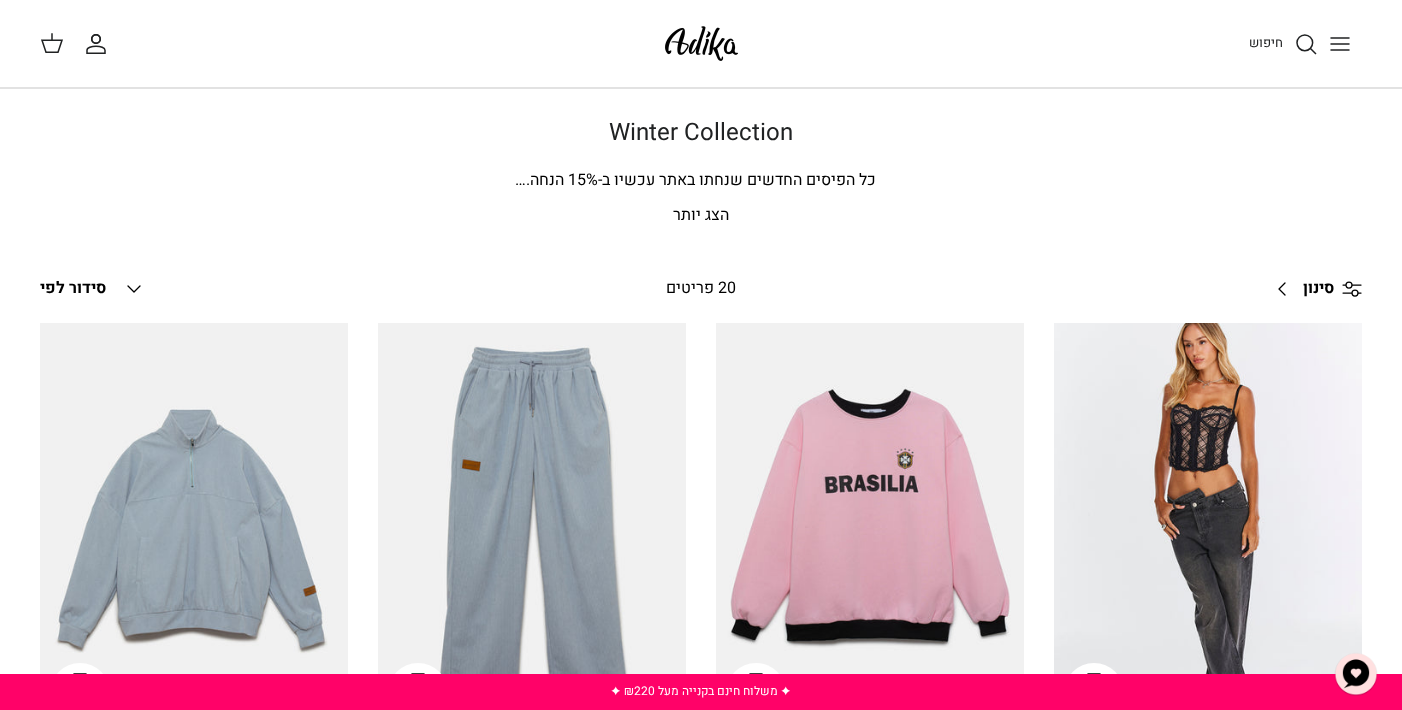 scroll, scrollTop: 0, scrollLeft: 0, axis: both 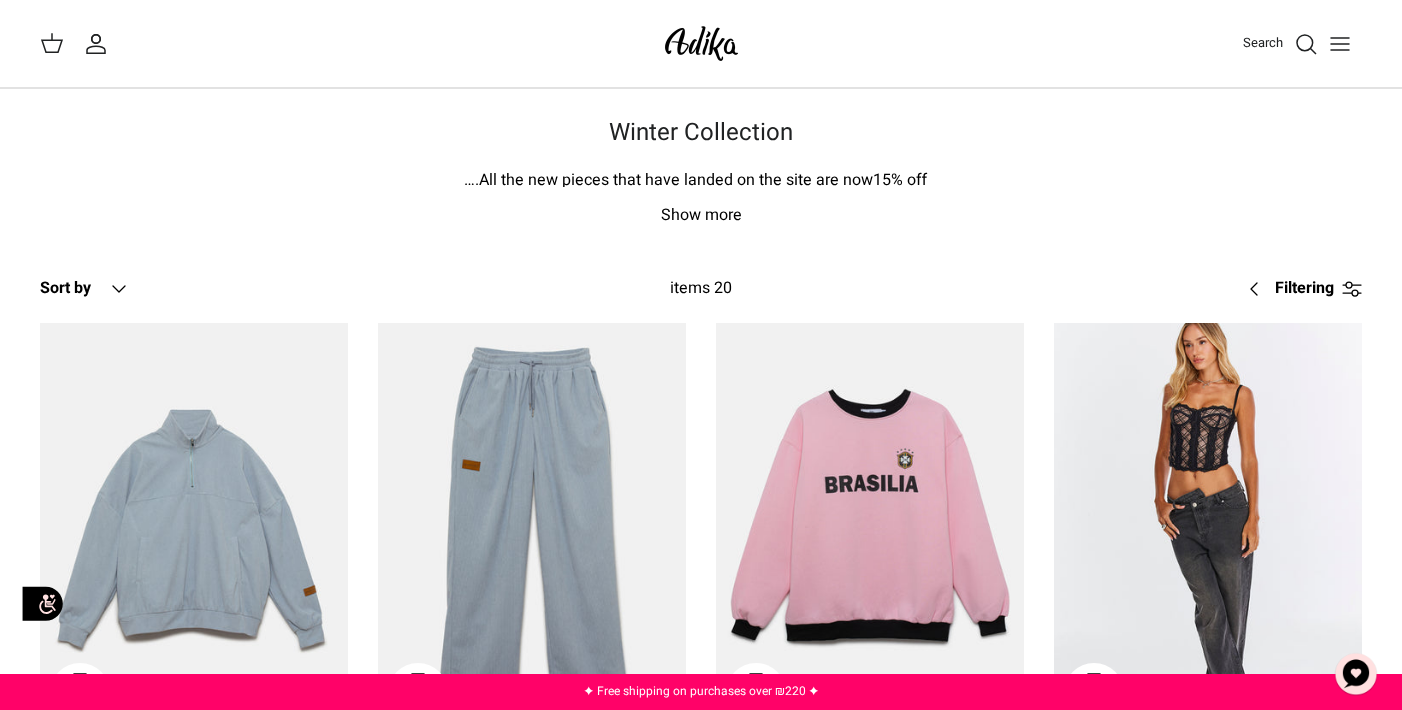 click 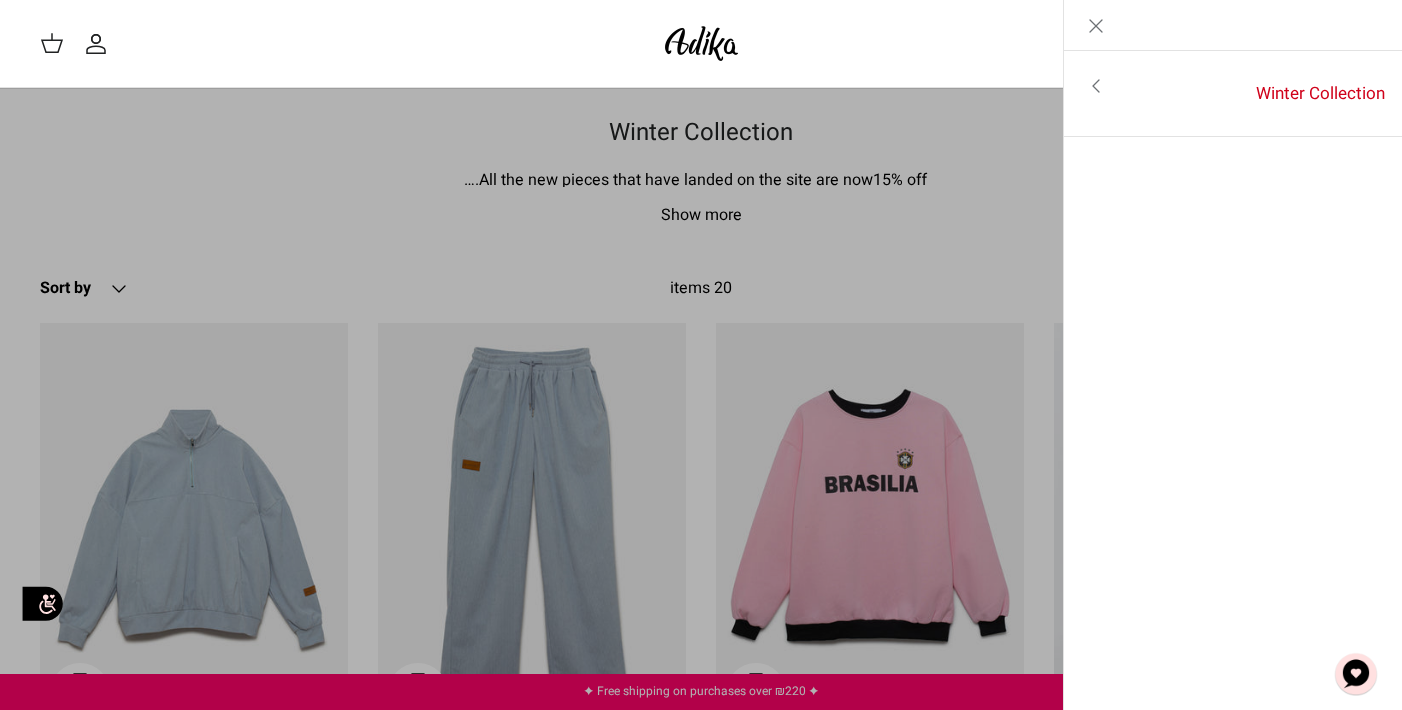 click on "Toggle menu" 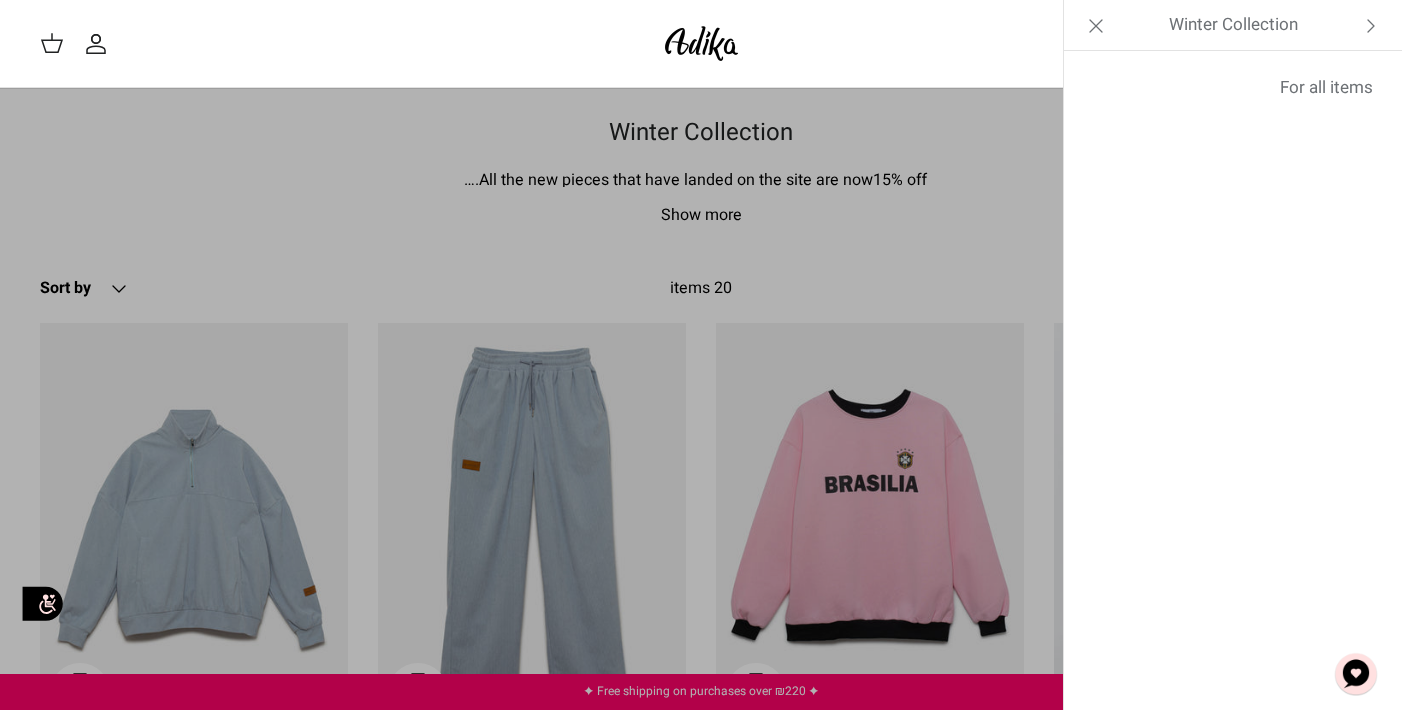 click on "Left" 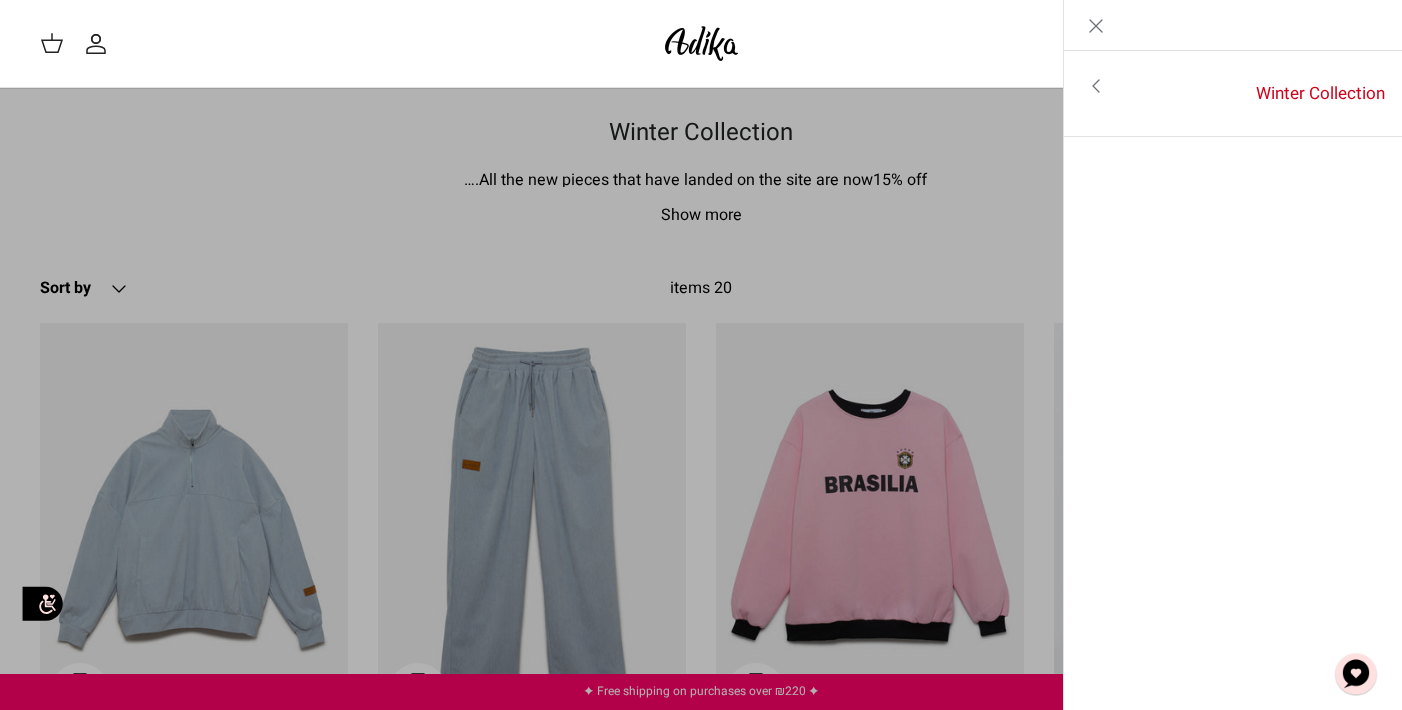 click on "Toggle menu" 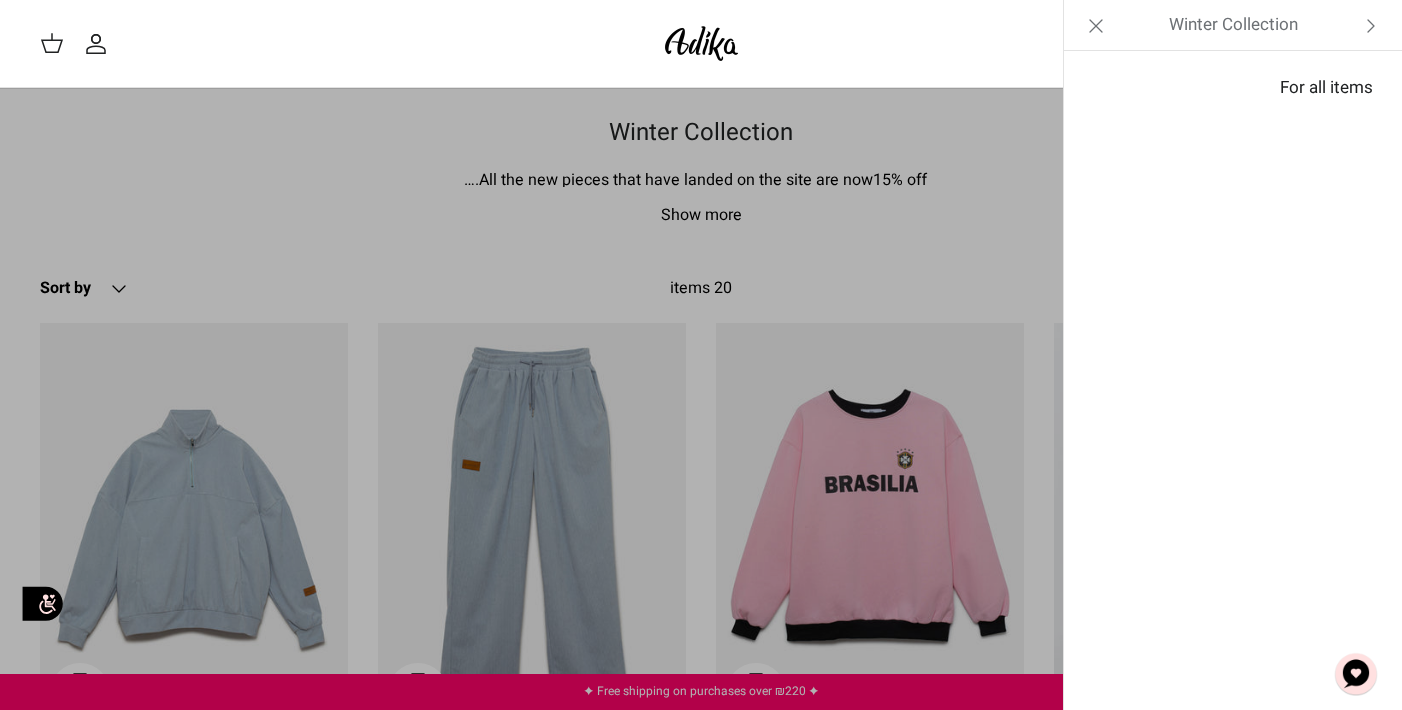 click on "For all items" at bounding box center (1326, 87) 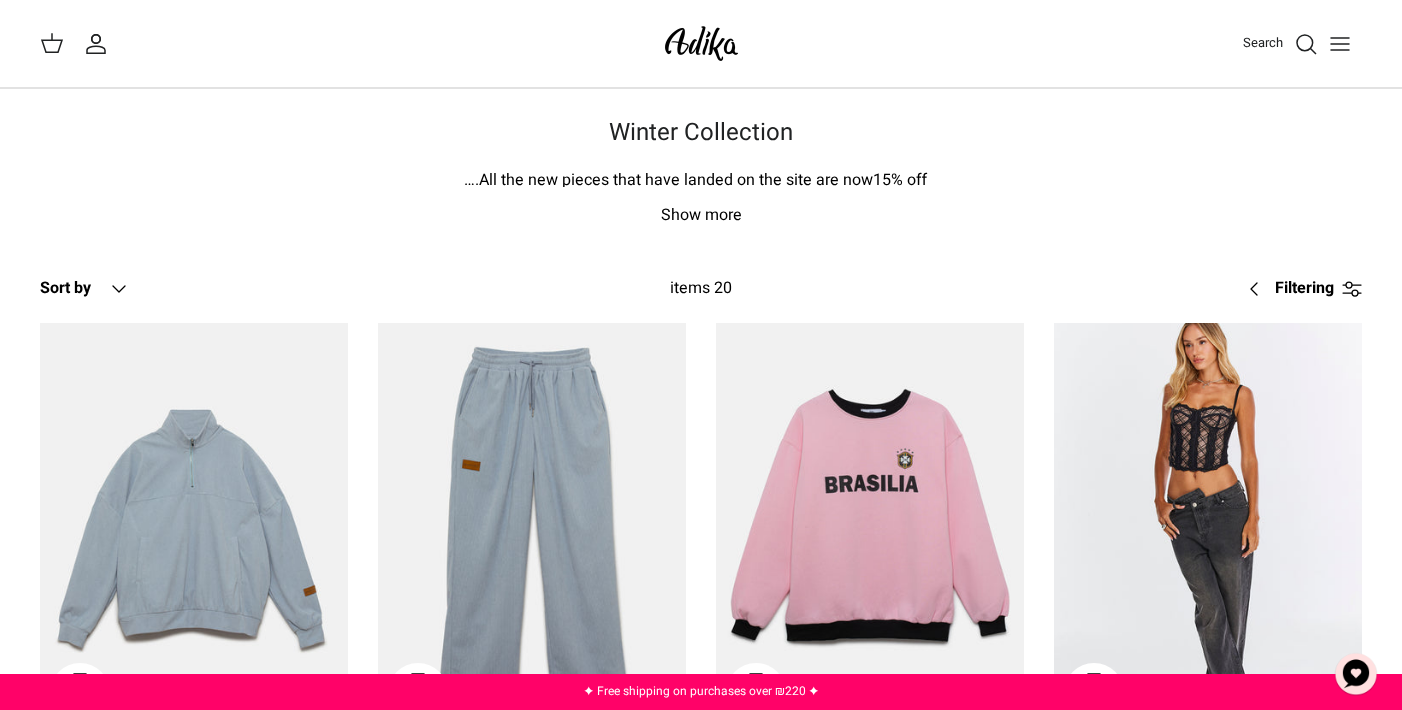 scroll, scrollTop: 160, scrollLeft: 0, axis: vertical 